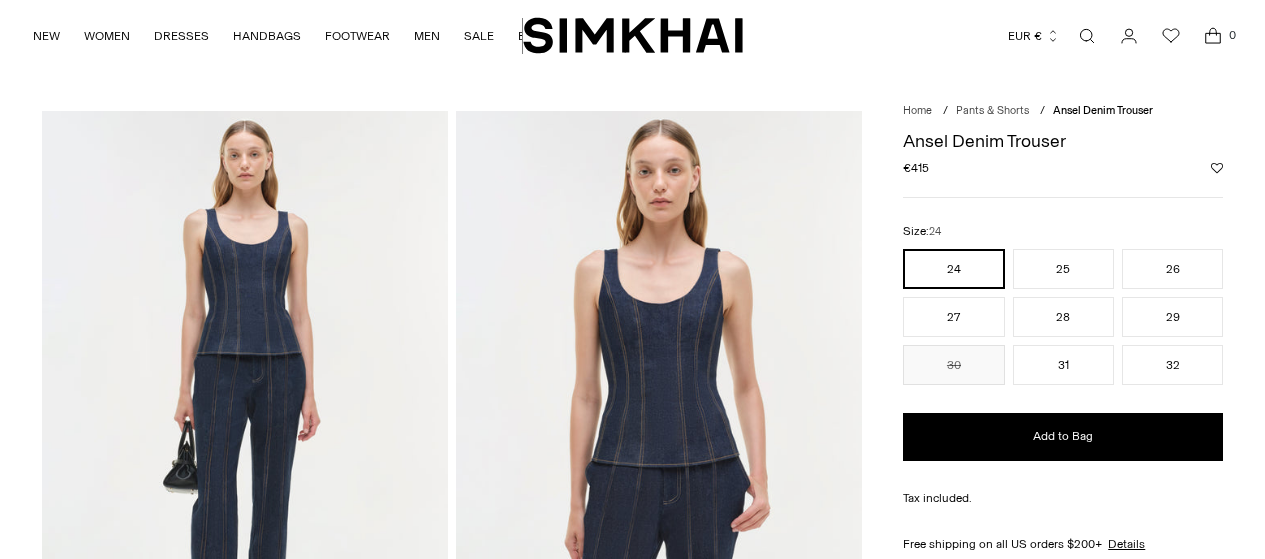 scroll, scrollTop: 0, scrollLeft: 0, axis: both 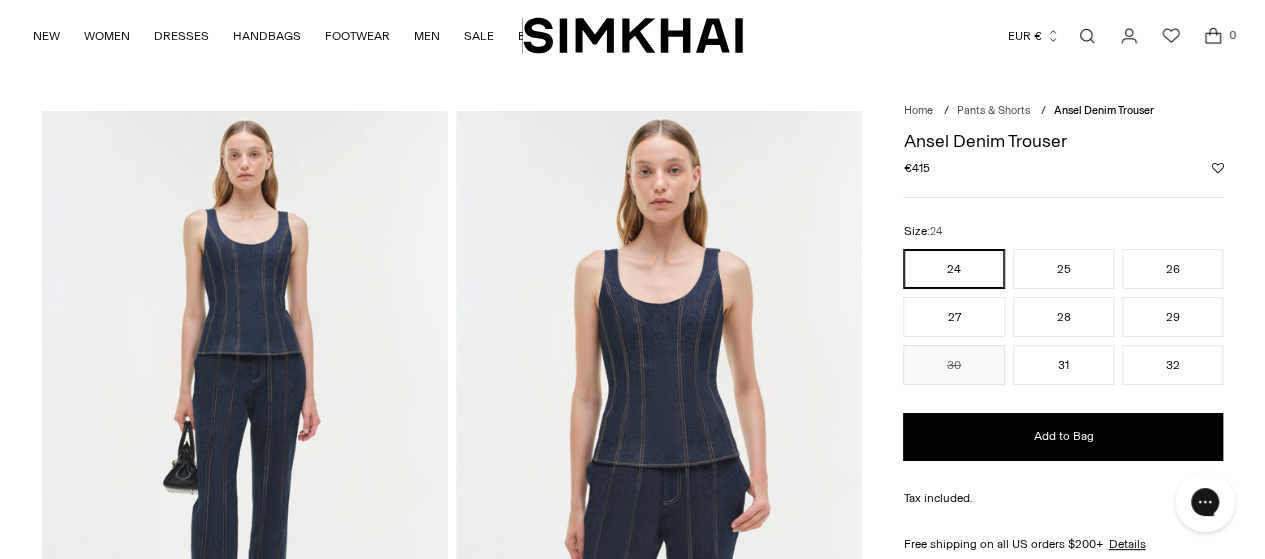 click on "Ansel Denim Trouser" at bounding box center [1063, 141] 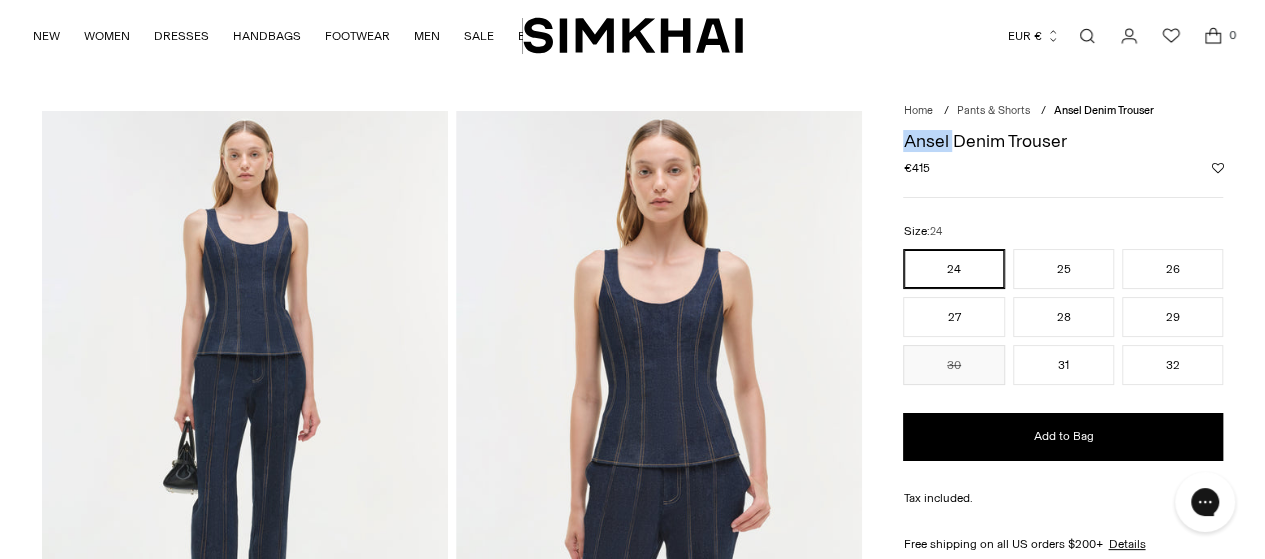 click on "Ansel Denim Trouser" at bounding box center [1063, 141] 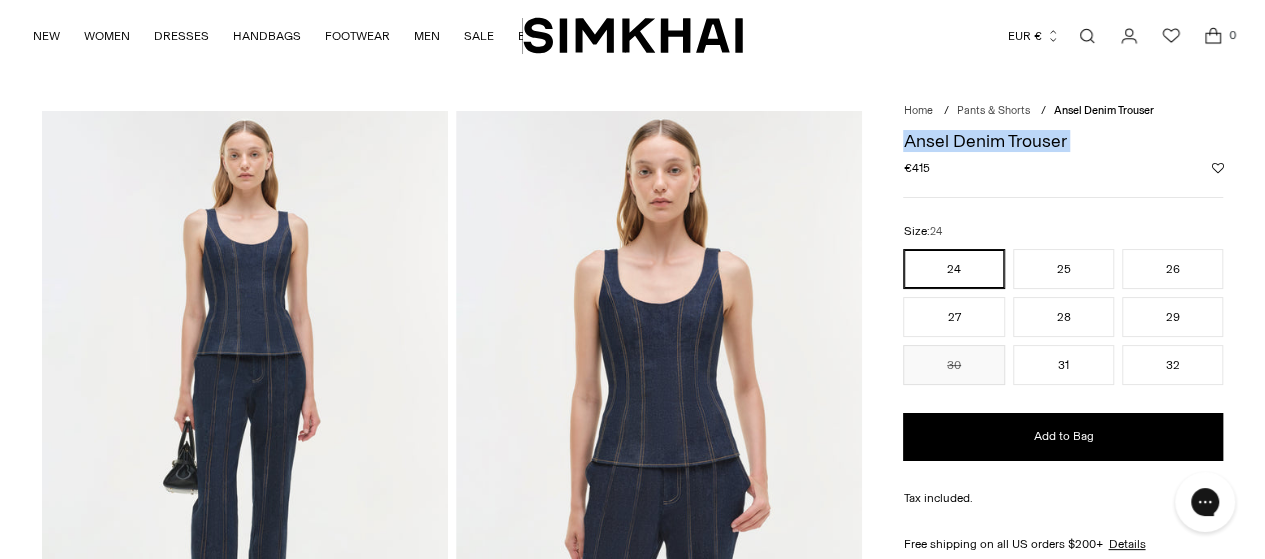click on "Ansel Denim Trouser" at bounding box center (1063, 141) 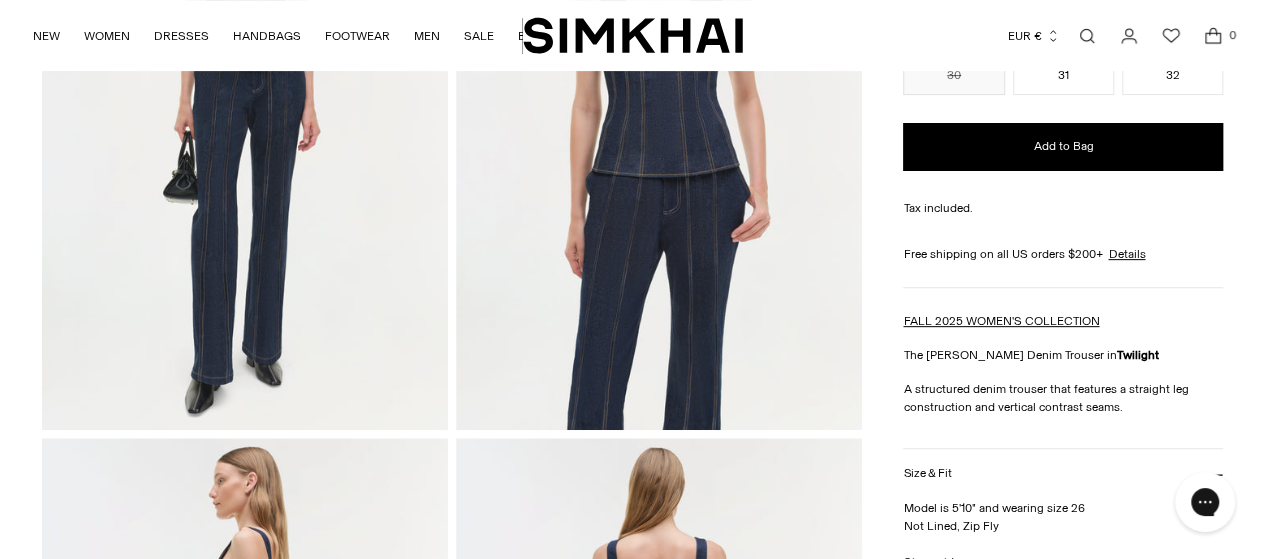scroll, scrollTop: 300, scrollLeft: 0, axis: vertical 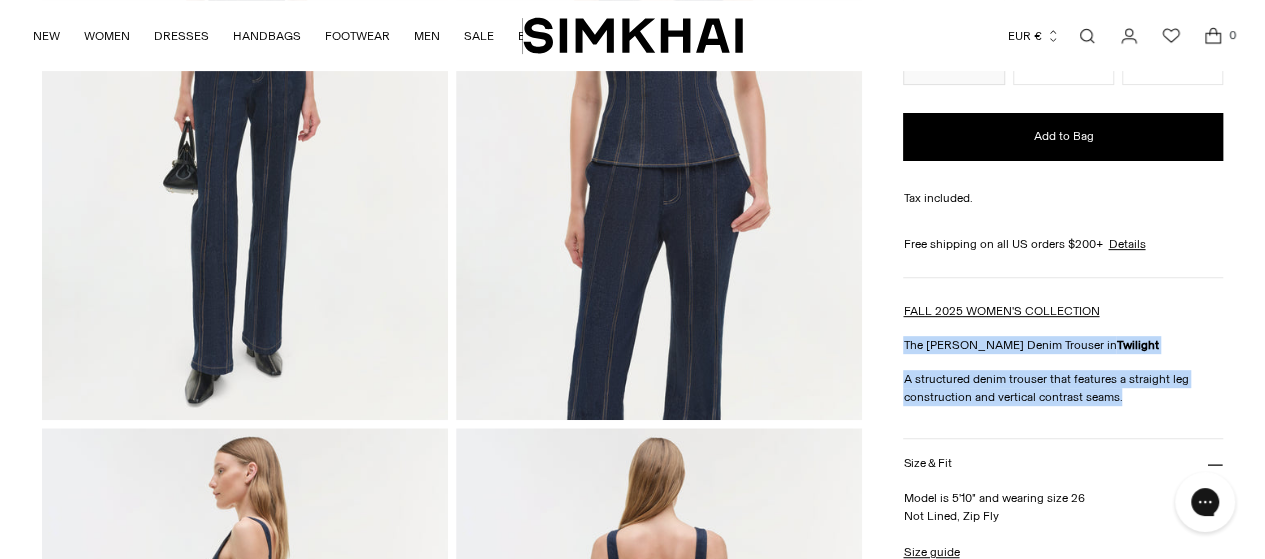 drag, startPoint x: 904, startPoint y: 341, endPoint x: 1146, endPoint y: 387, distance: 246.33311 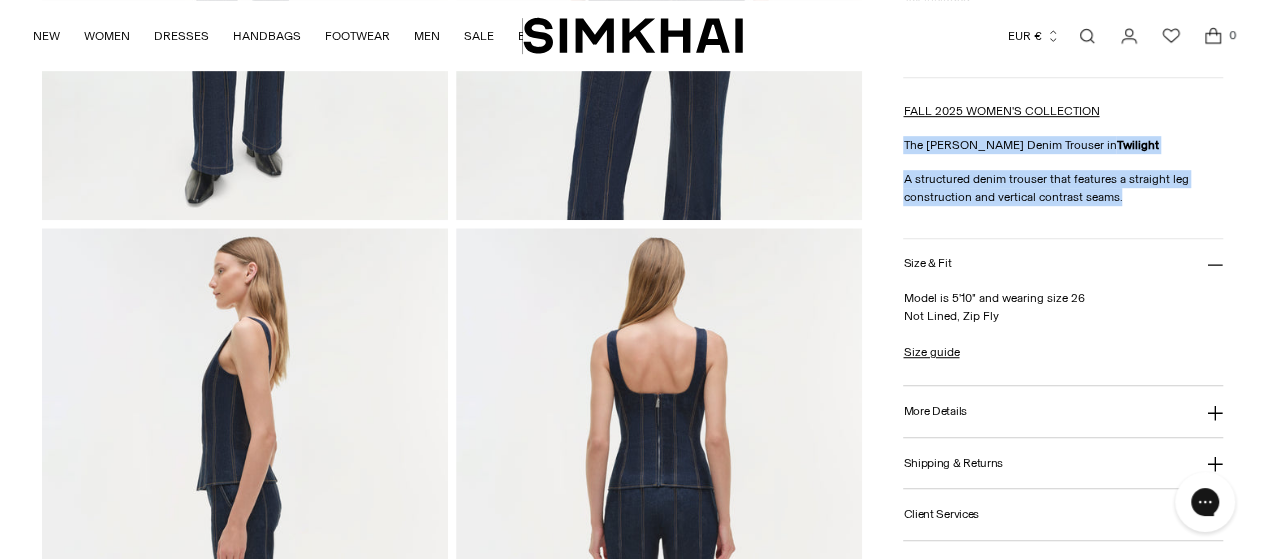 scroll, scrollTop: 700, scrollLeft: 0, axis: vertical 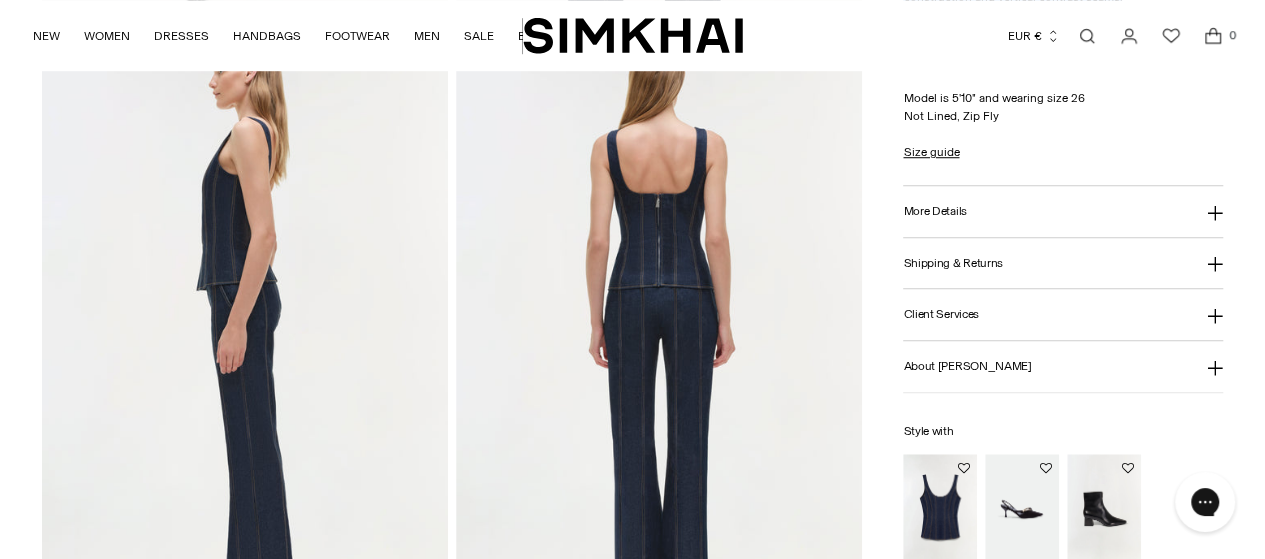 click on "More Details" at bounding box center [934, 211] 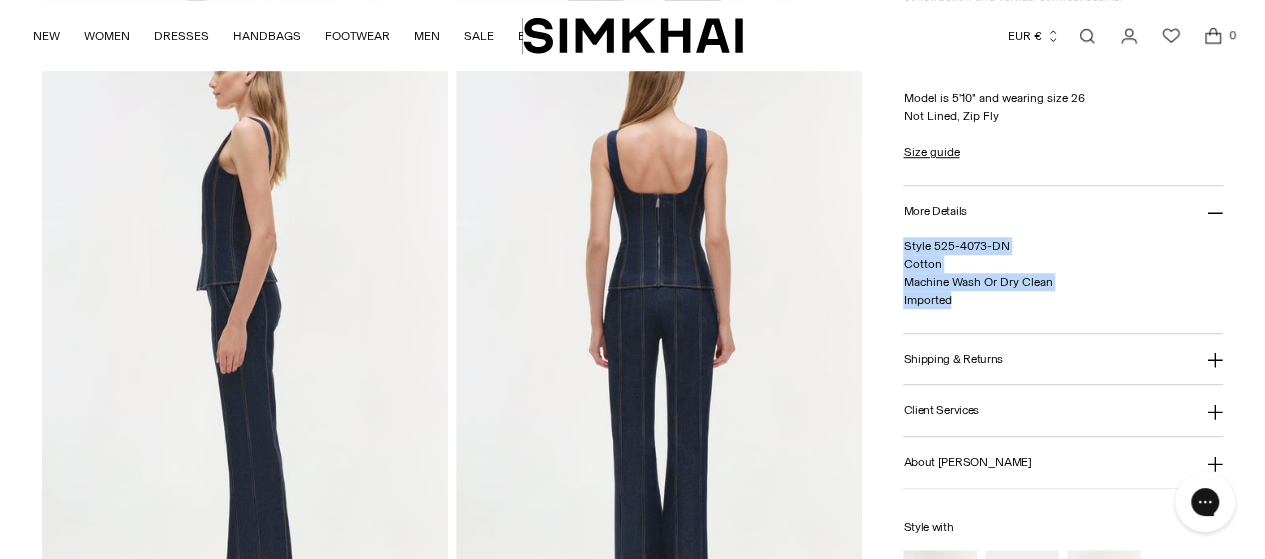 drag, startPoint x: 905, startPoint y: 242, endPoint x: 973, endPoint y: 297, distance: 87.458565 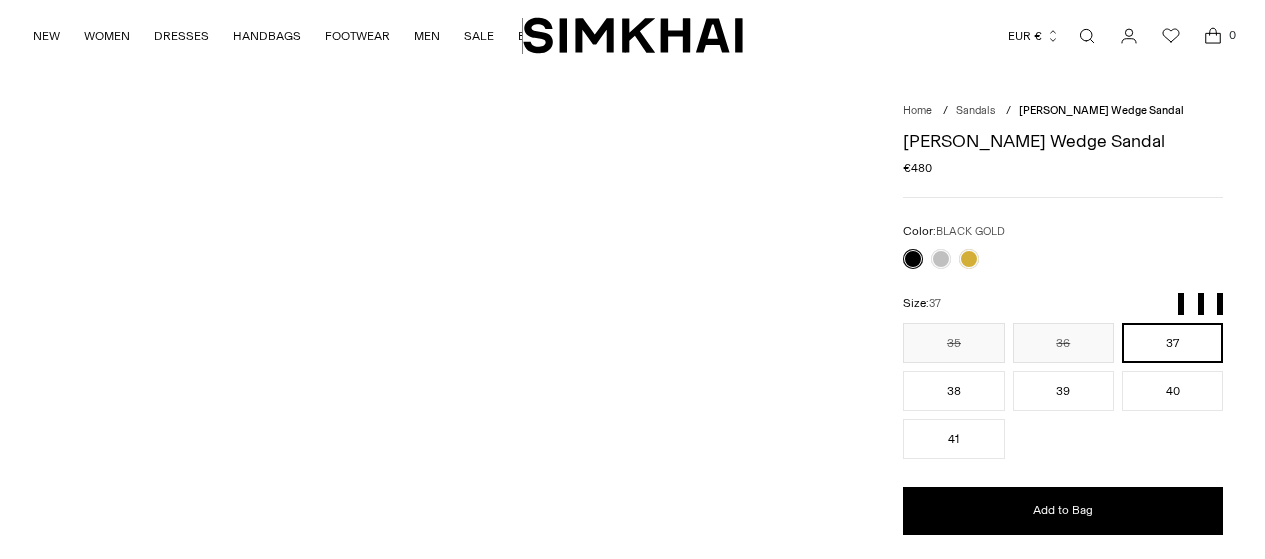 scroll, scrollTop: 0, scrollLeft: 0, axis: both 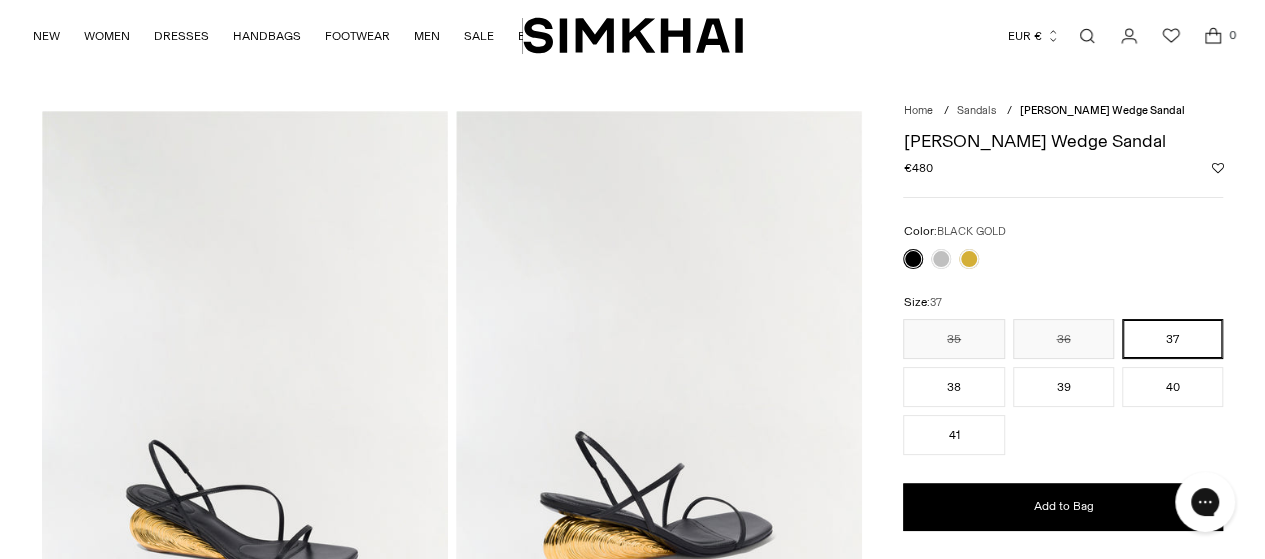 click on "[PERSON_NAME] Wedge Sandal" at bounding box center [1063, 141] 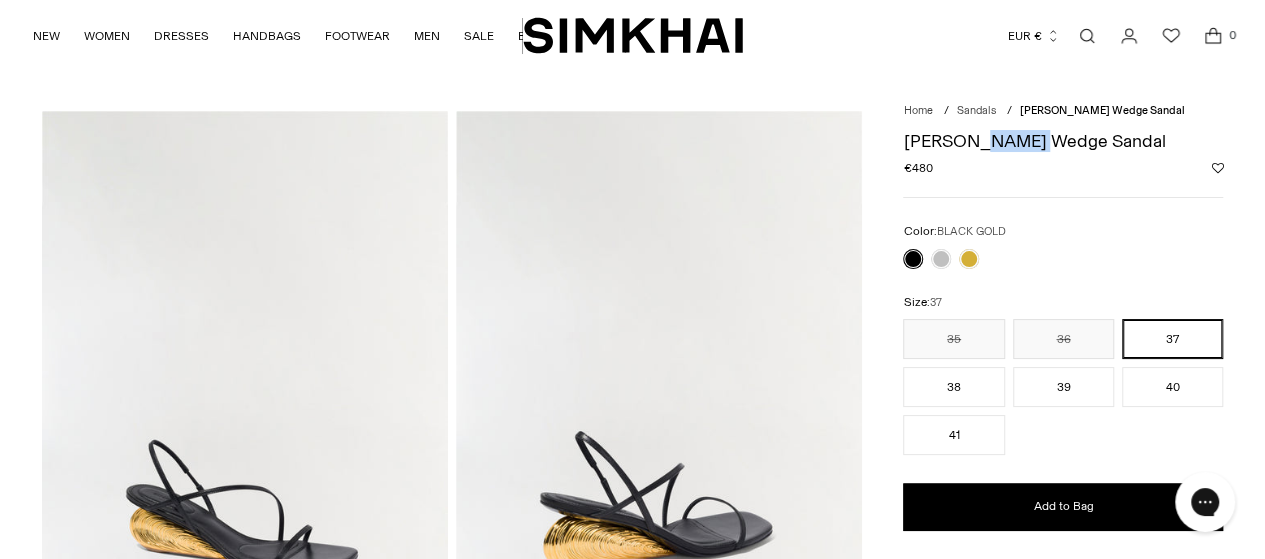 click on "[PERSON_NAME] Wedge Sandal" at bounding box center [1063, 141] 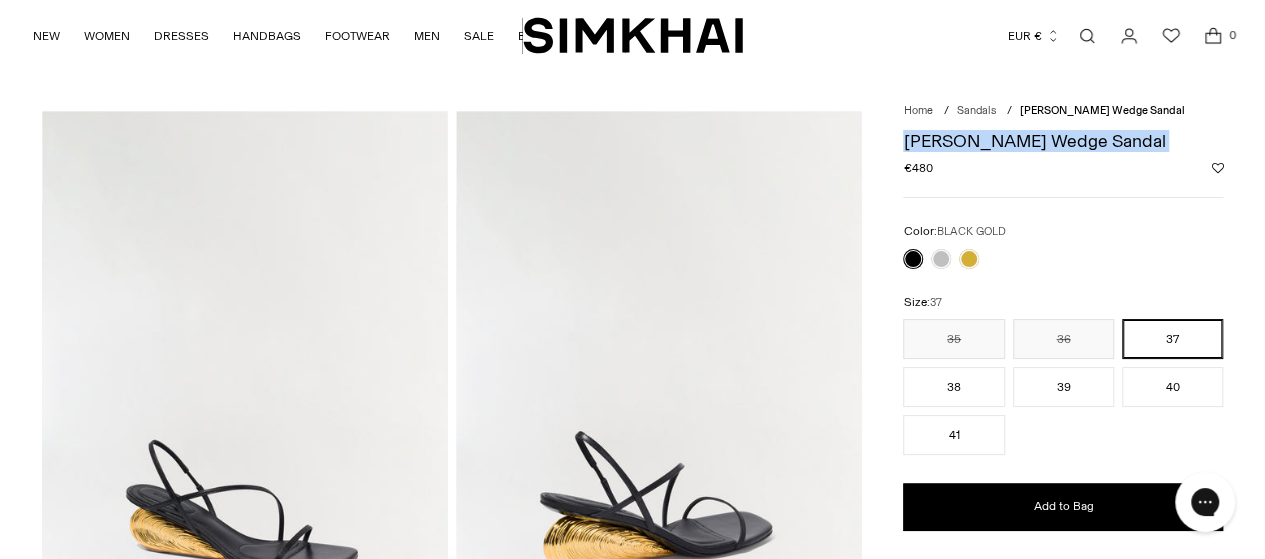 click on "[PERSON_NAME] Wedge Sandal" at bounding box center [1063, 141] 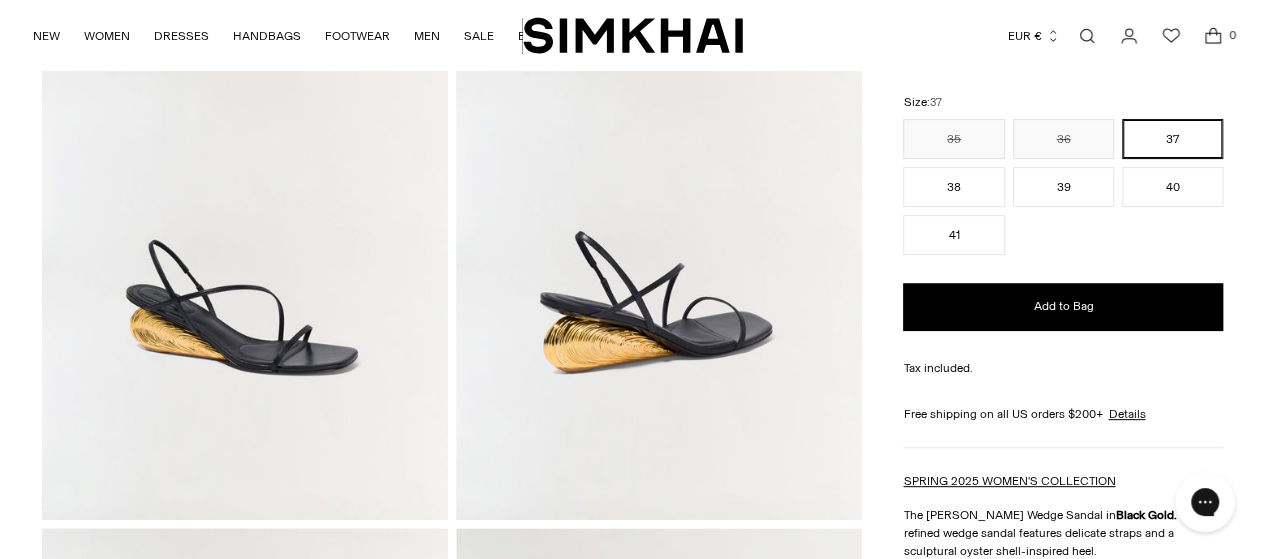 scroll, scrollTop: 400, scrollLeft: 0, axis: vertical 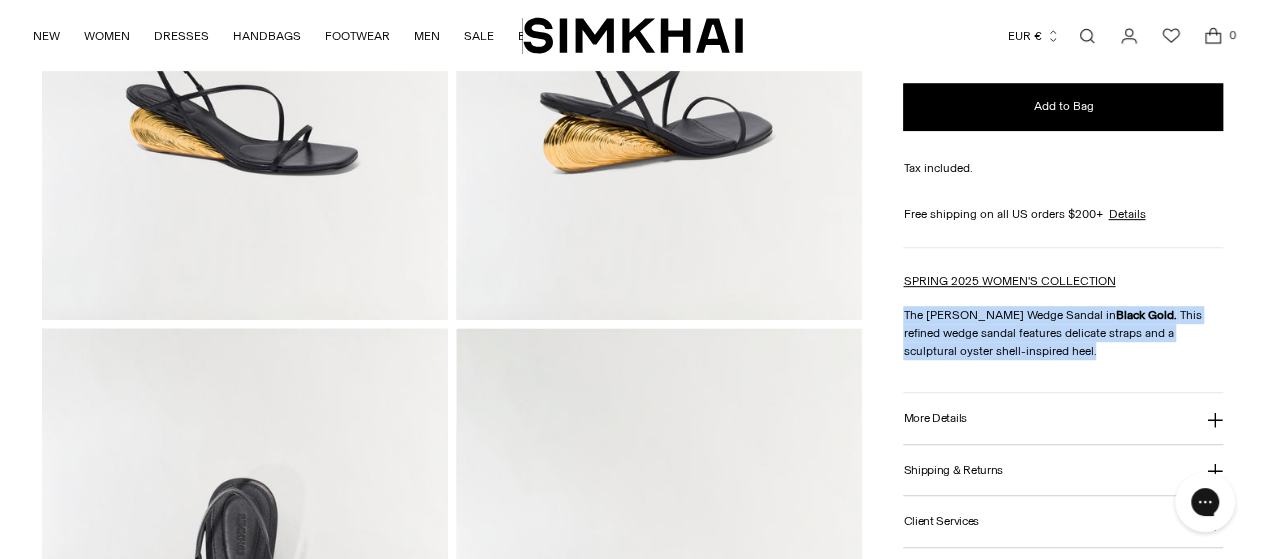 drag, startPoint x: 938, startPoint y: 318, endPoint x: 1004, endPoint y: 355, distance: 75.66373 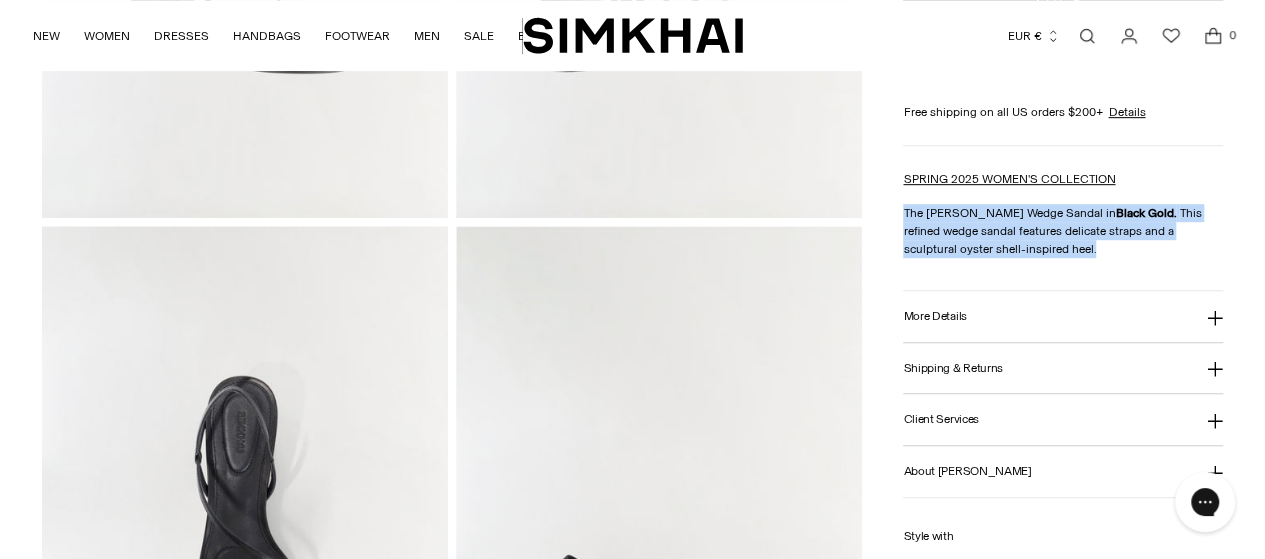 scroll, scrollTop: 600, scrollLeft: 0, axis: vertical 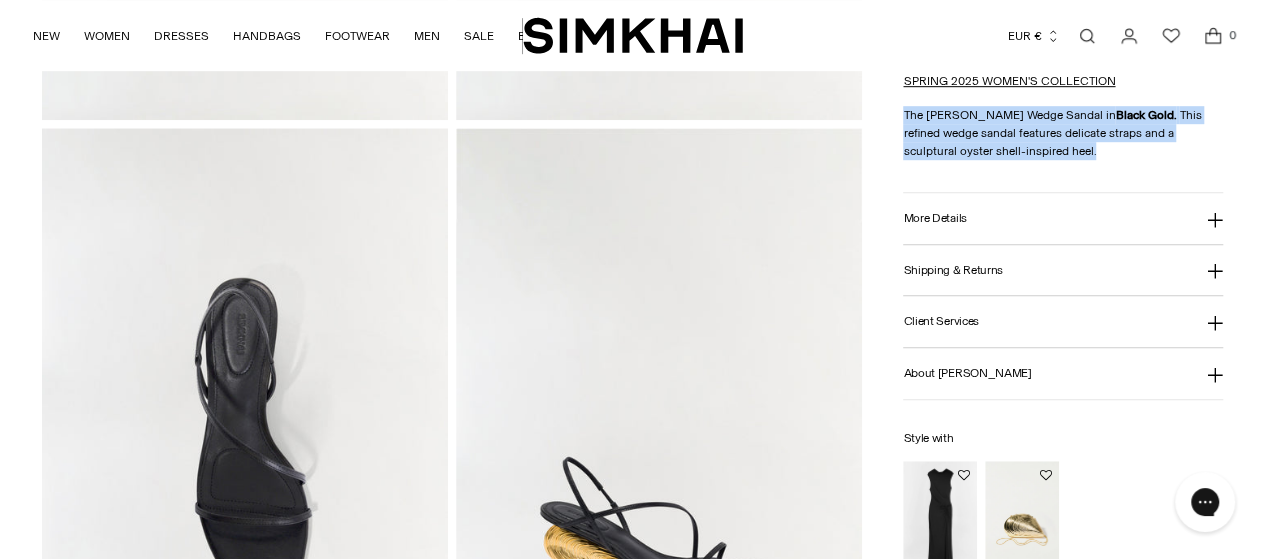 click on "More Details" at bounding box center (1063, 218) 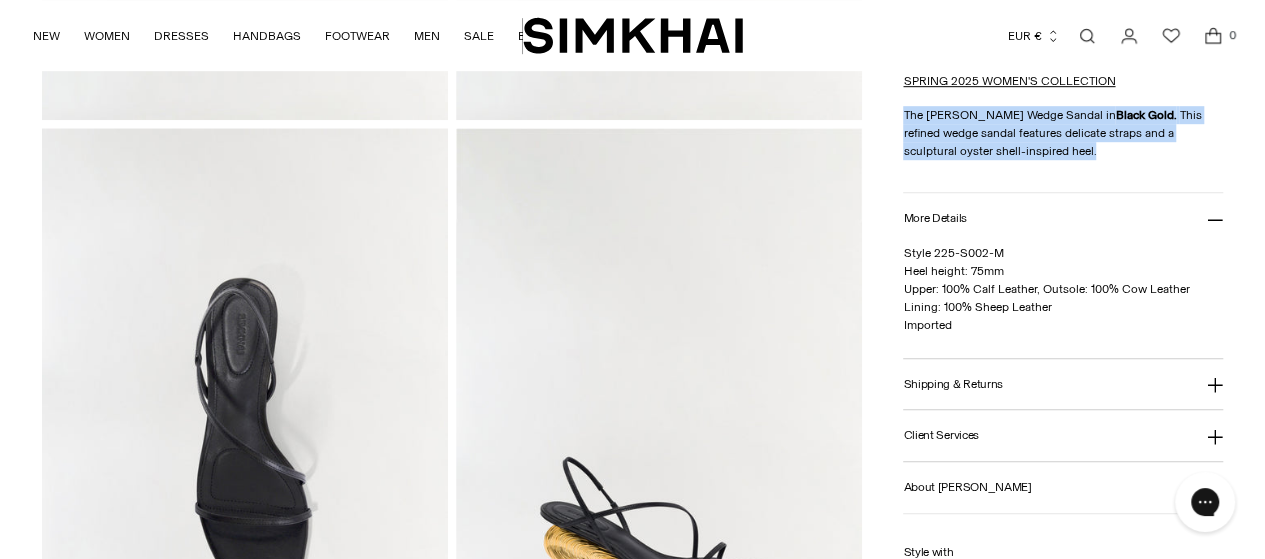 drag, startPoint x: 900, startPoint y: 247, endPoint x: 996, endPoint y: 331, distance: 127.56175 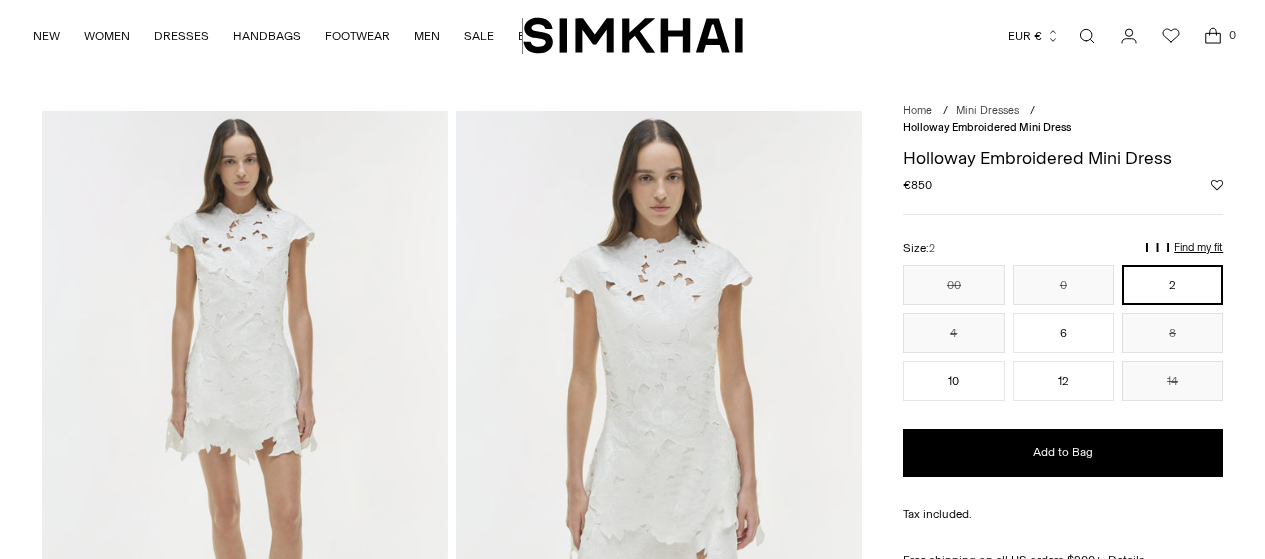 scroll, scrollTop: 0, scrollLeft: 0, axis: both 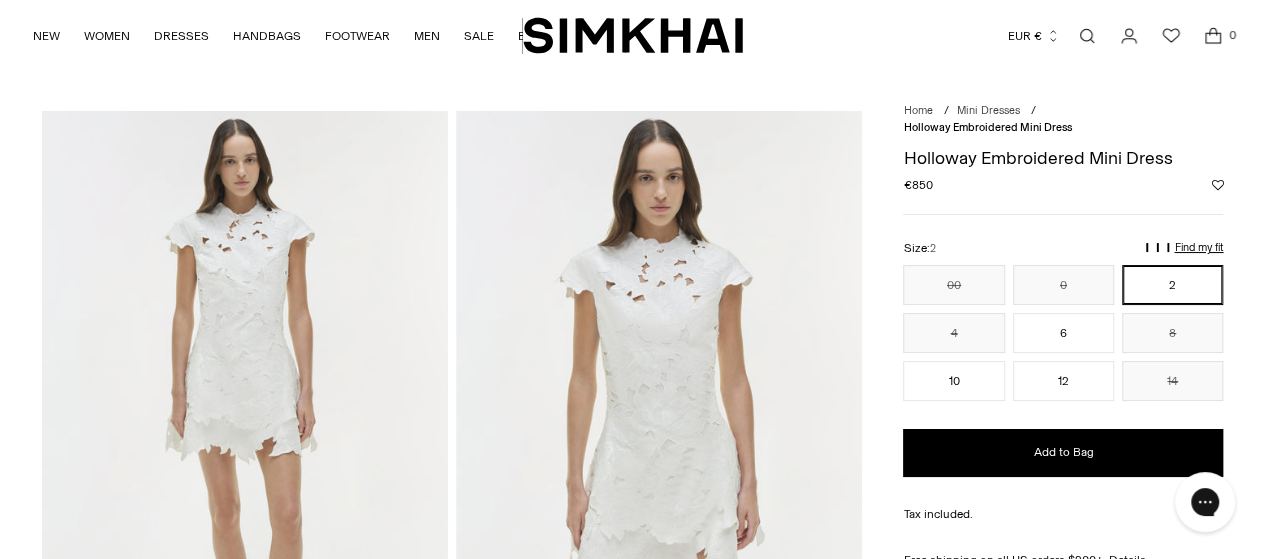 click on "Holloway Embroidered Mini Dress" at bounding box center (1063, 158) 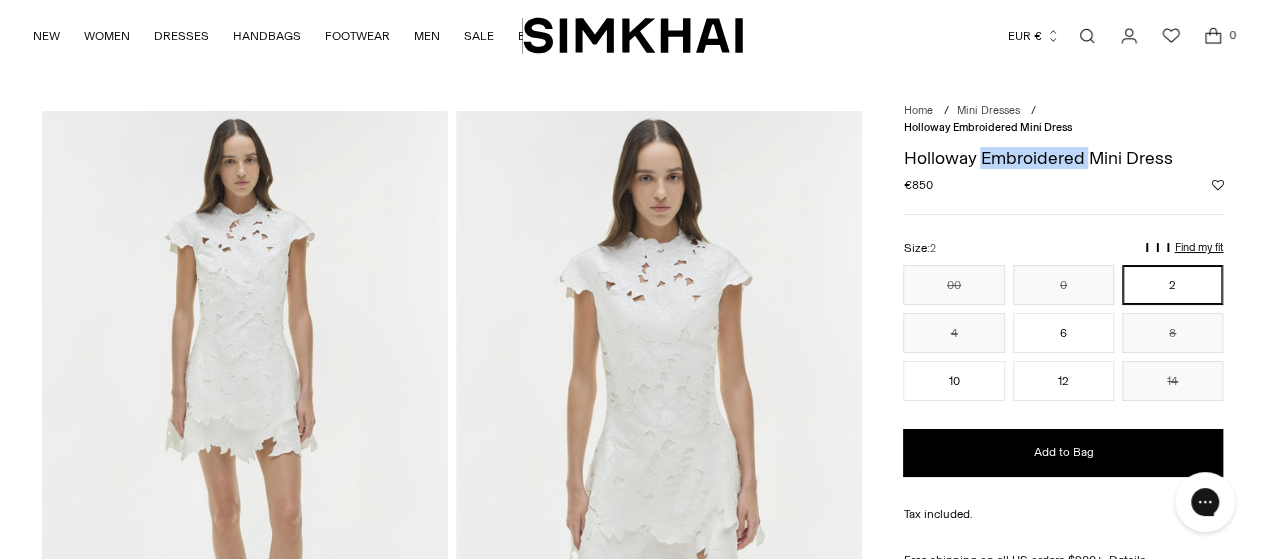 click on "Holloway Embroidered Mini Dress" at bounding box center (1063, 158) 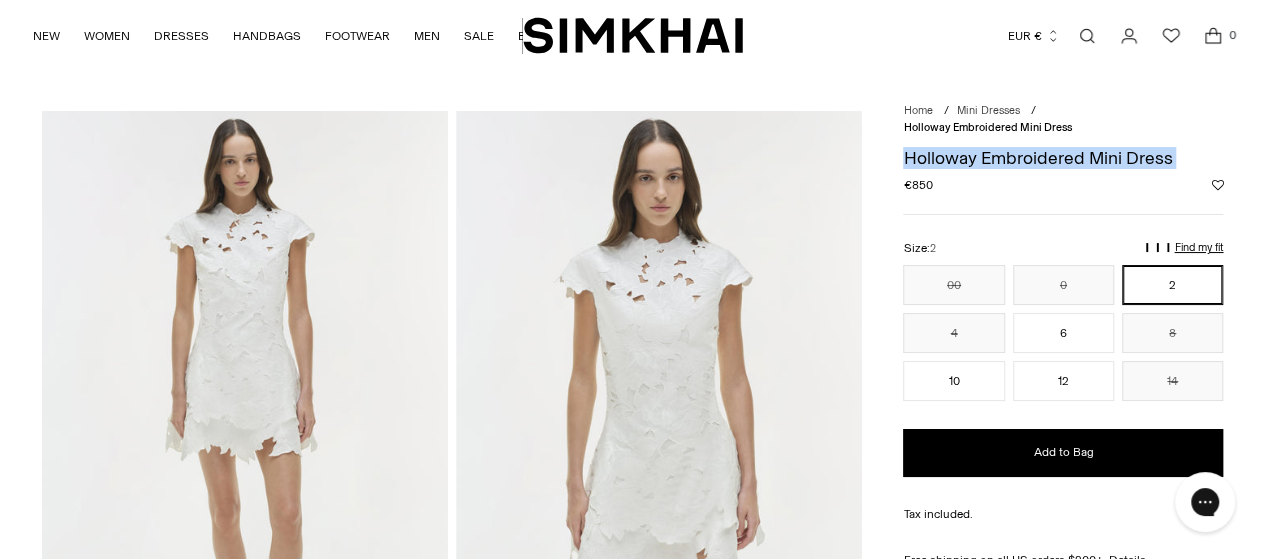 click on "Holloway Embroidered Mini Dress" at bounding box center [1063, 158] 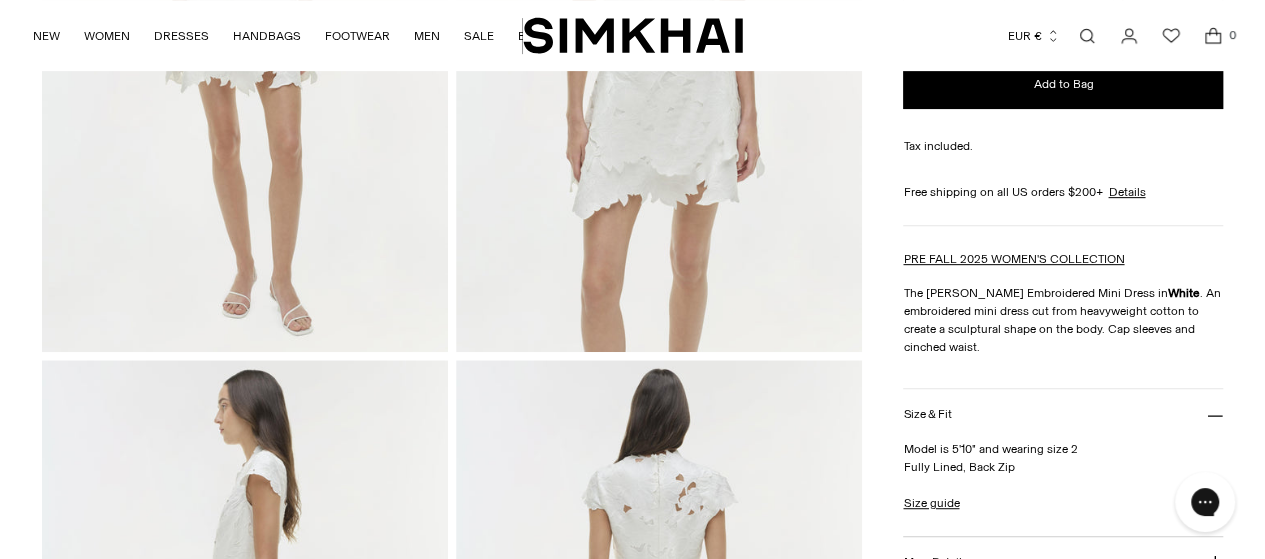 scroll, scrollTop: 400, scrollLeft: 0, axis: vertical 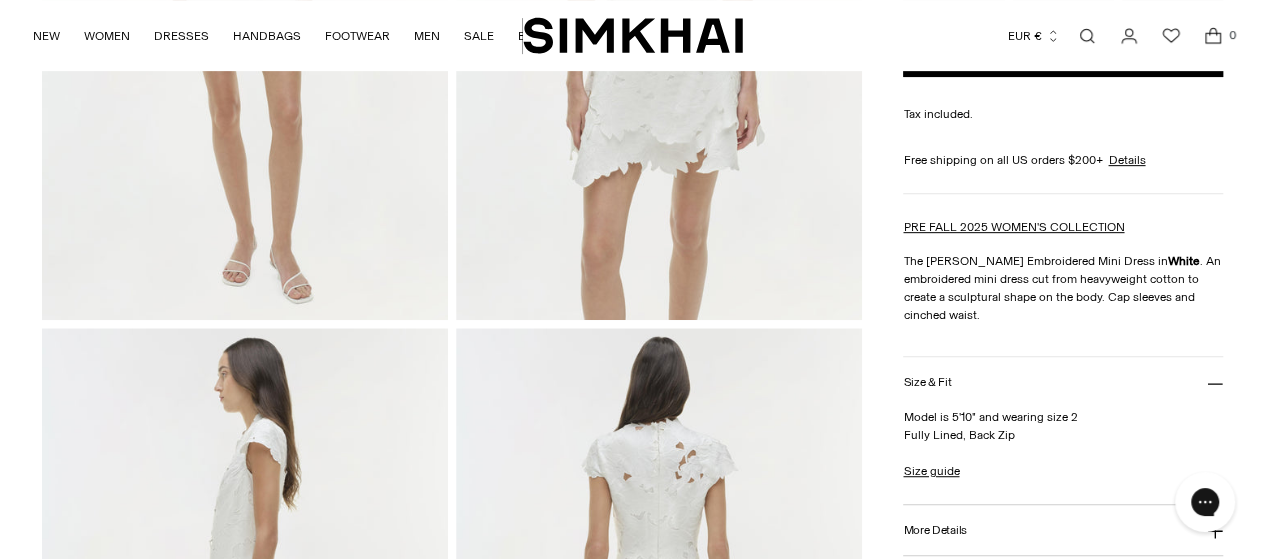 click on "The Holloway Embroidered Mini Dress in  White . An embroidered mini dress cut from heavyweight cotton to create a sculptural shape on the body. Cap sleeves and cinched waist." at bounding box center (1063, 288) 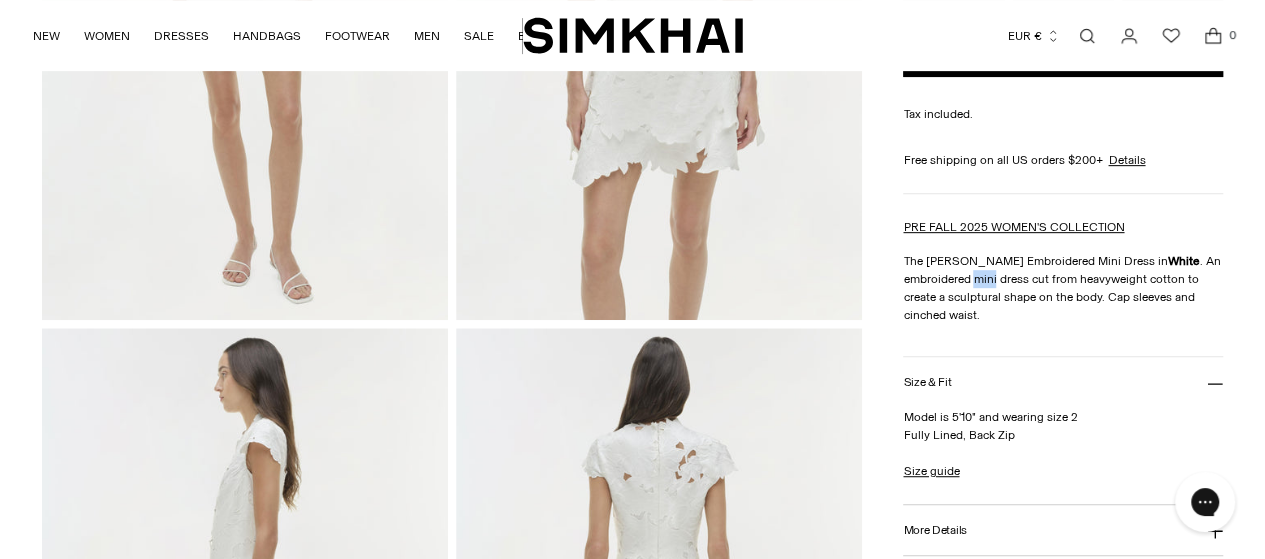 click on "The Holloway Embroidered Mini Dress in  White . An embroidered mini dress cut from heavyweight cotton to create a sculptural shape on the body. Cap sleeves and cinched waist." at bounding box center (1063, 288) 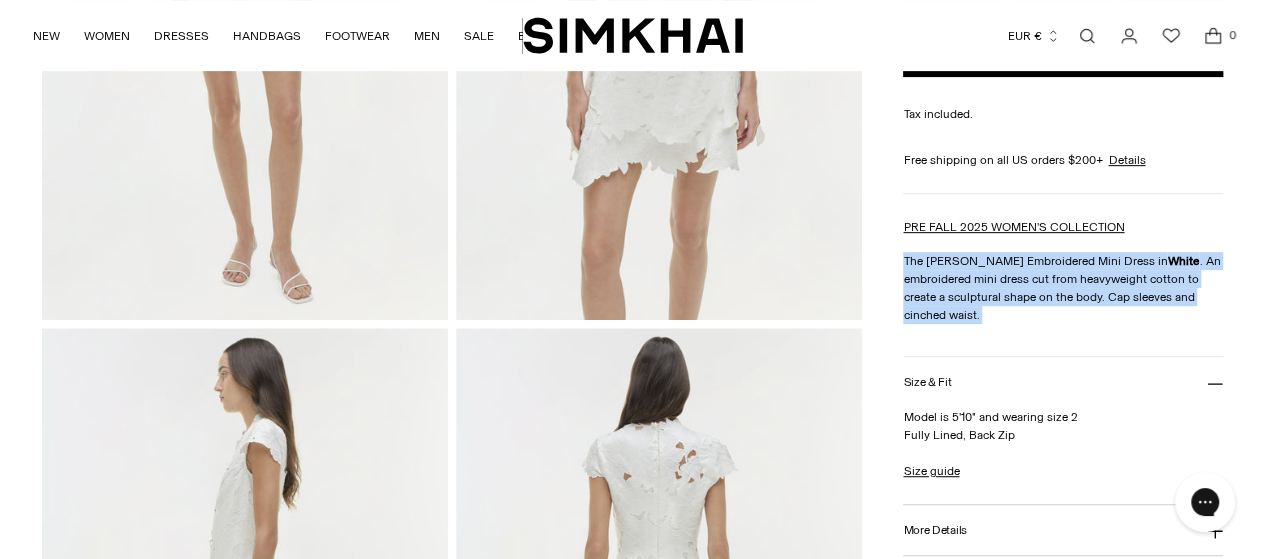click on "The Holloway Embroidered Mini Dress in  White . An embroidered mini dress cut from heavyweight cotton to create a sculptural shape on the body. Cap sleeves and cinched waist." at bounding box center [1063, 288] 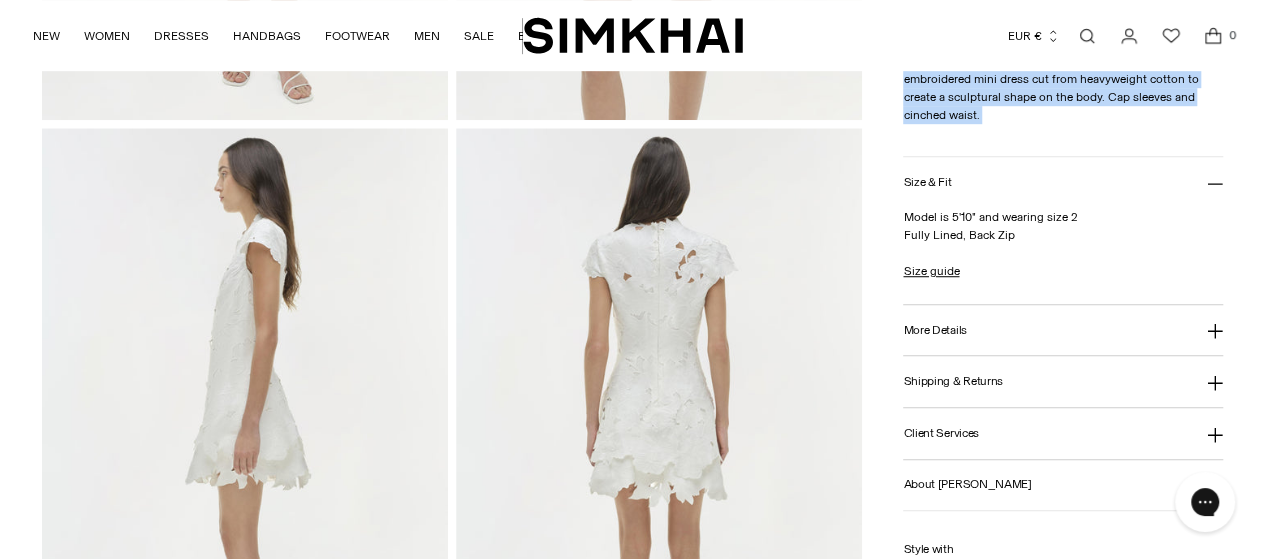 scroll, scrollTop: 700, scrollLeft: 0, axis: vertical 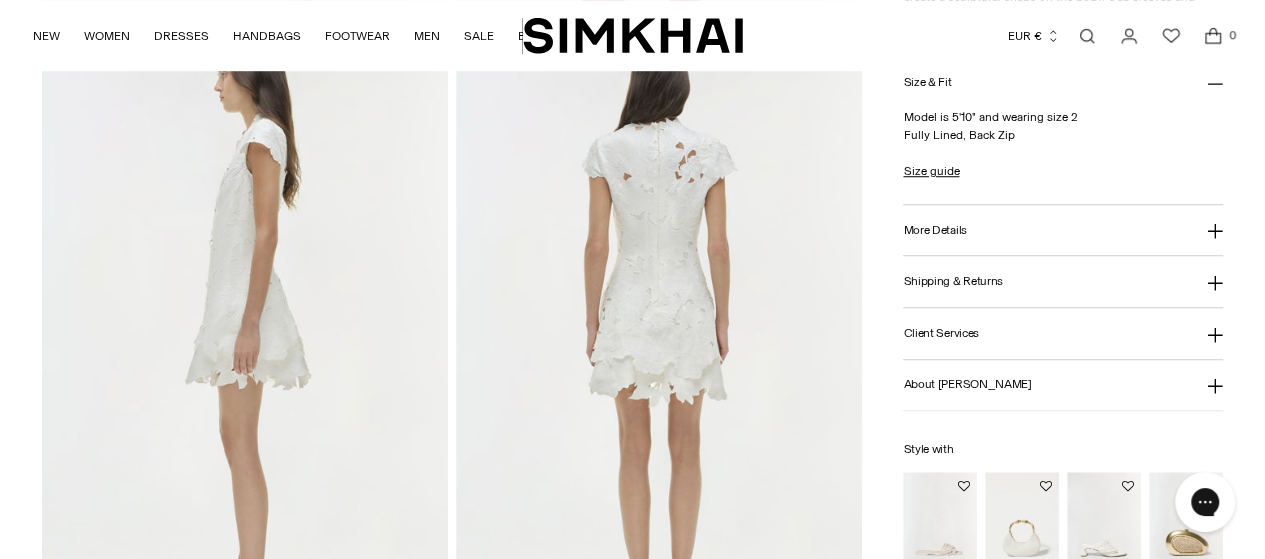 click on "Shipping & Returns
All domestic orders over $200 qualify for complimentary Economy shipping.  Standard and Express are available at  an additional cost. International shipping rates vary by region and may or may not include import taxes or customs fees depending  on region. For a complete list of rates please visit our  Customer Care page . Returns and exchanges may be requested within 14 days of receipt of order. To read our complete refund and  exchange policy please visit our  Customer Care page . Items marked Final Sale are ineligible for return or exchange." at bounding box center (1063, 281) 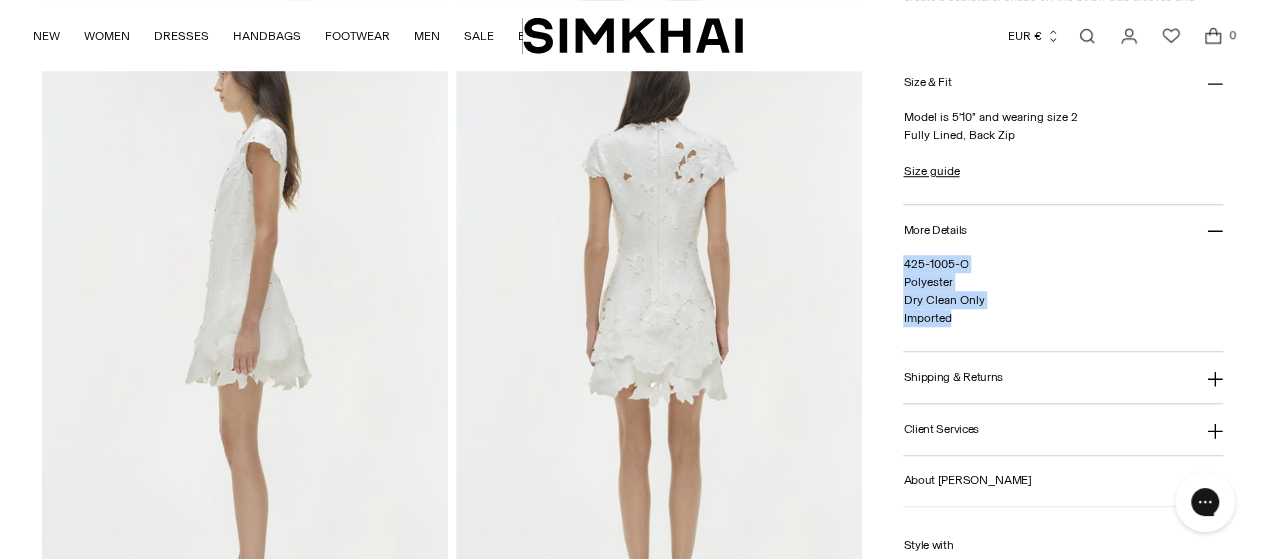 drag, startPoint x: 905, startPoint y: 261, endPoint x: 966, endPoint y: 319, distance: 84.17244 